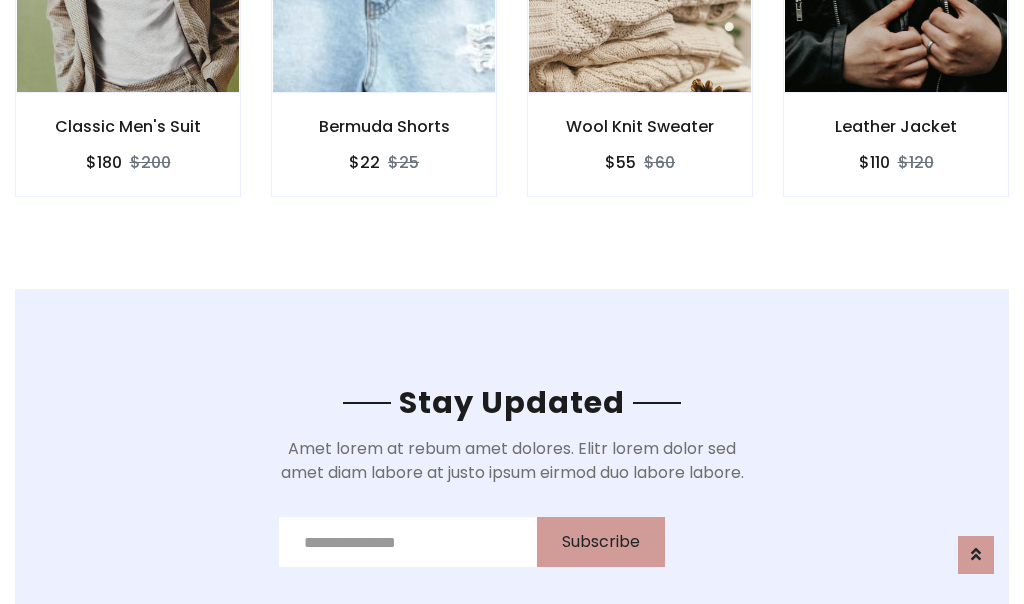 scroll, scrollTop: 3012, scrollLeft: 0, axis: vertical 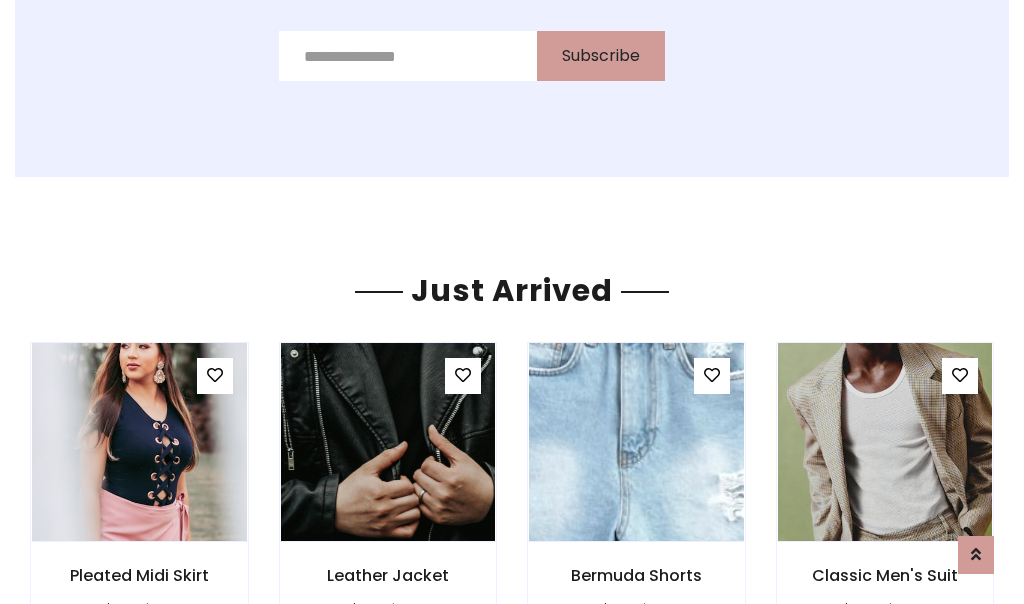 click on "Wool Knit Sweater
$55
$60" at bounding box center (640, -428) 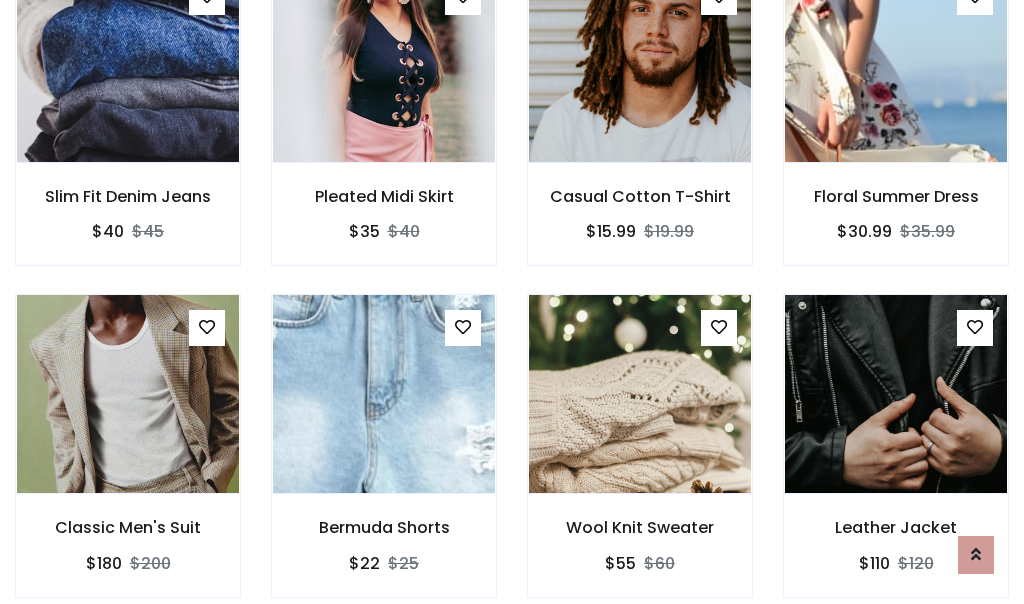 click on "Wool Knit Sweater
$55
$60" at bounding box center (640, 459) 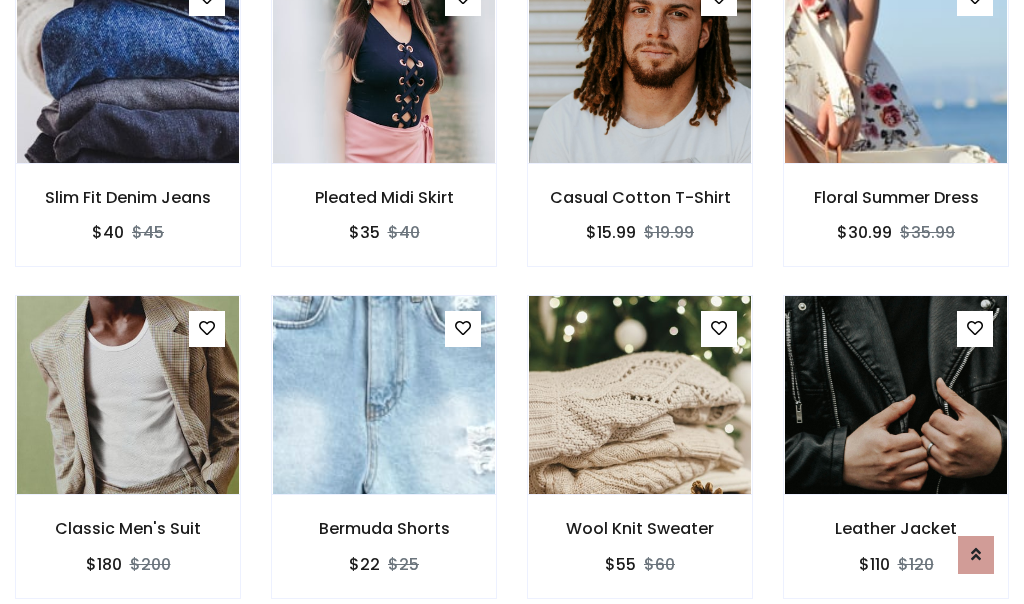 click on "Wool Knit Sweater
$55
$60" at bounding box center (640, 460) 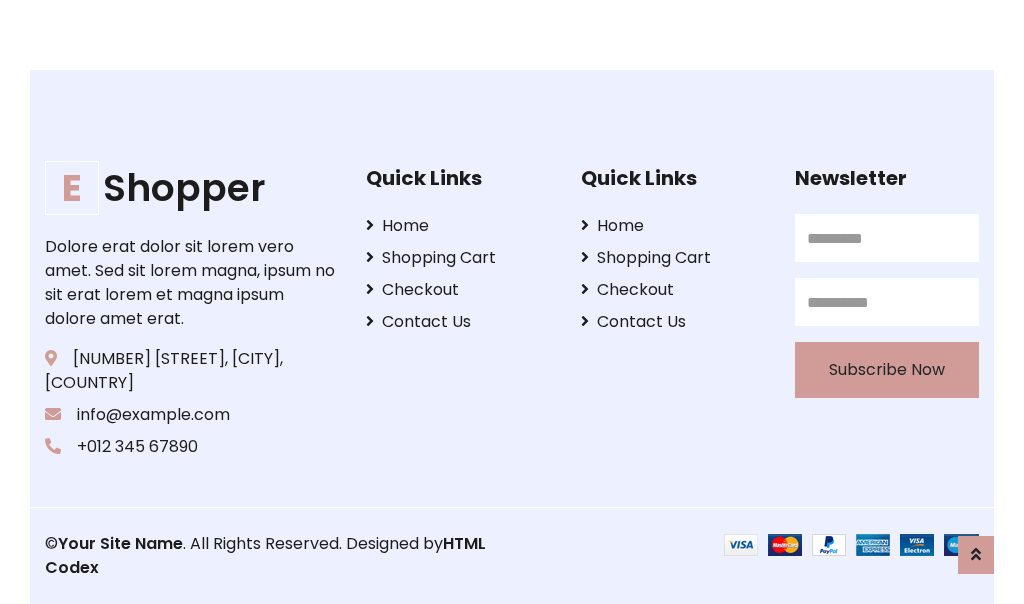 scroll, scrollTop: 3807, scrollLeft: 0, axis: vertical 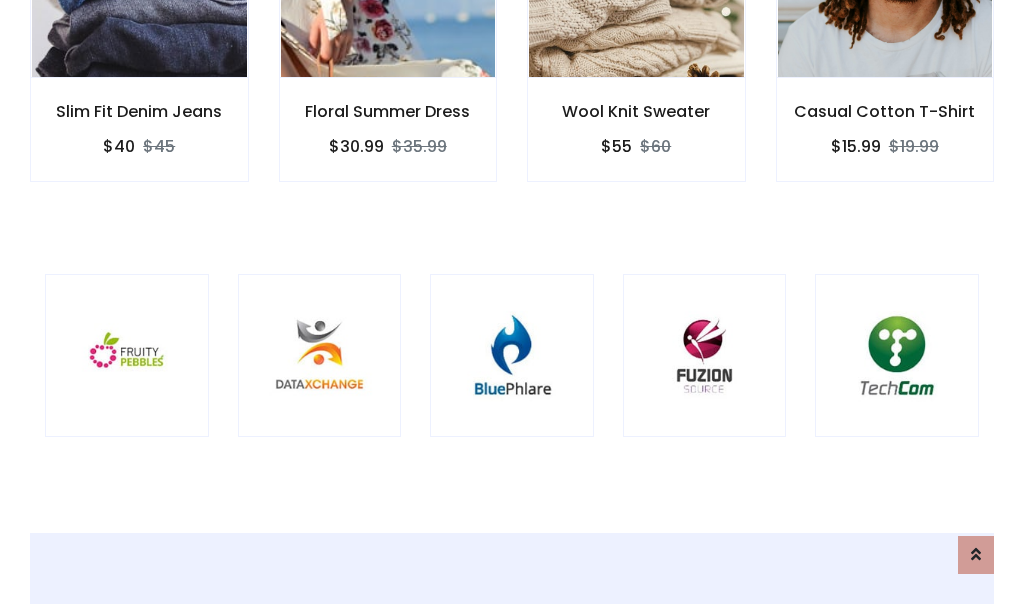 click at bounding box center [512, 356] 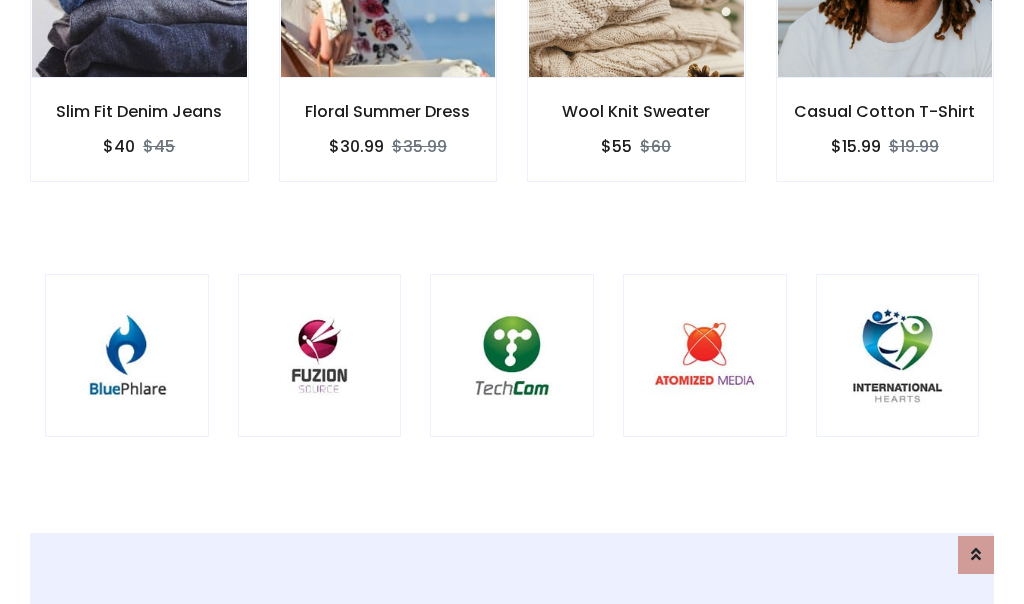 click at bounding box center [512, 356] 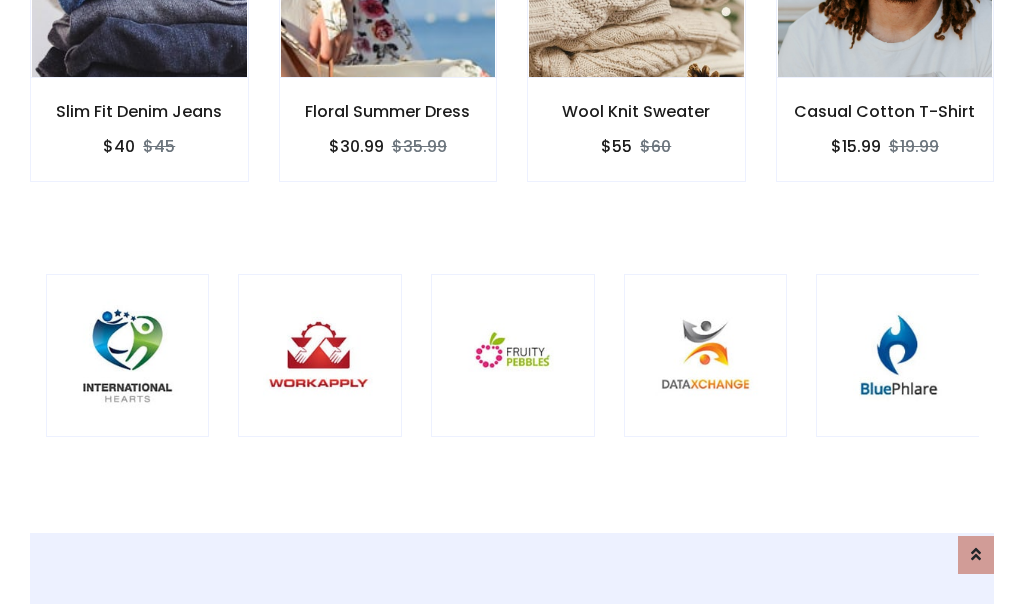 scroll, scrollTop: 0, scrollLeft: 0, axis: both 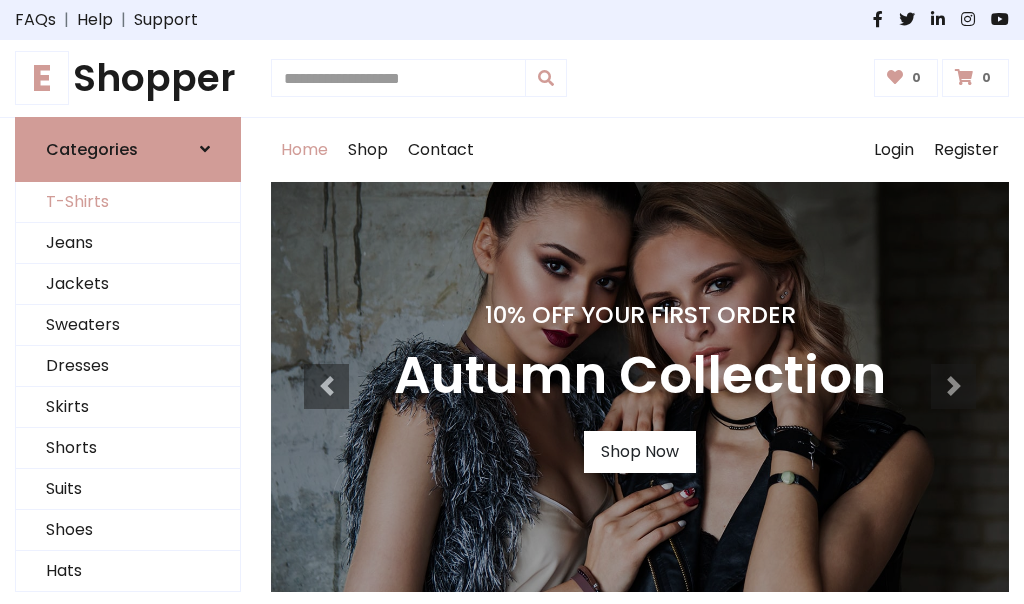 click on "T-Shirts" at bounding box center [128, 202] 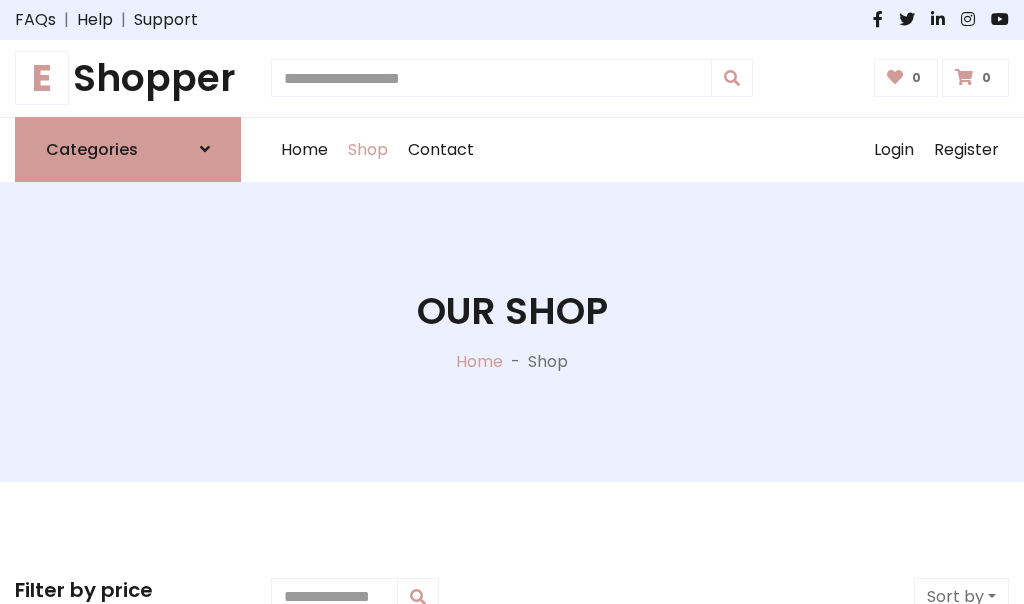 scroll, scrollTop: 802, scrollLeft: 0, axis: vertical 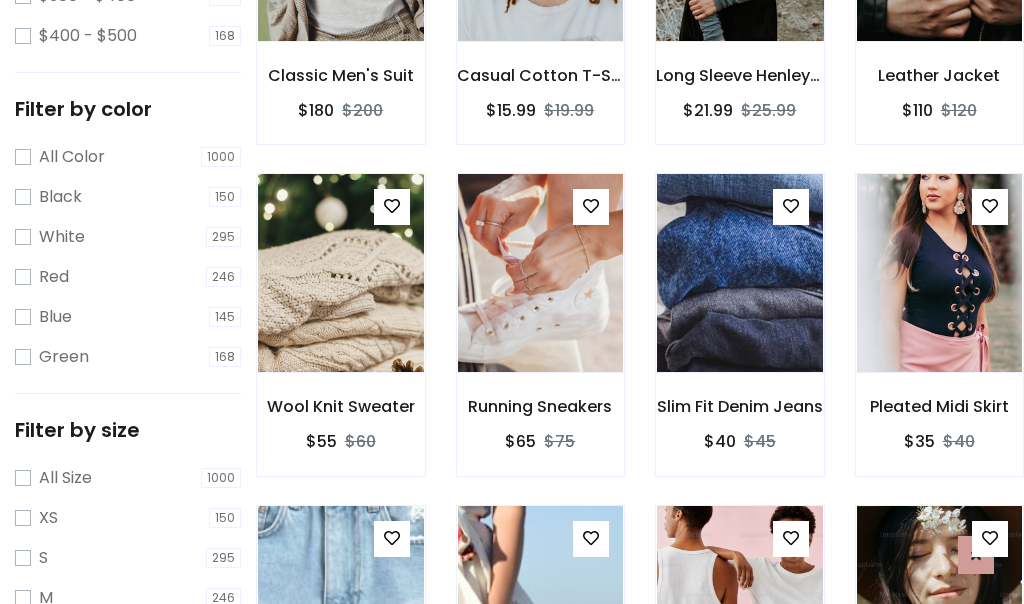 click at bounding box center (739, -58) 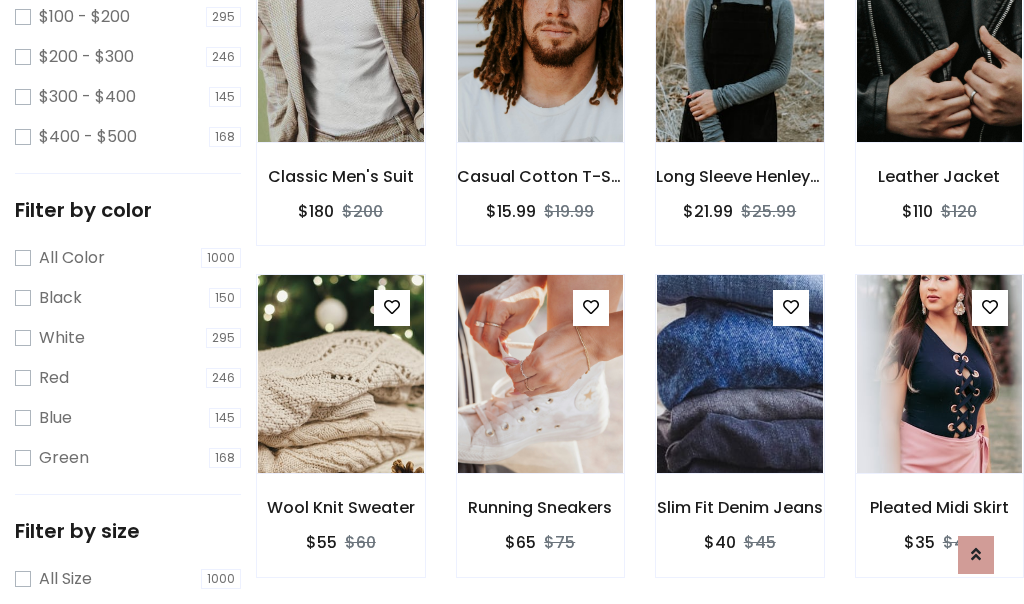 scroll, scrollTop: 101, scrollLeft: 0, axis: vertical 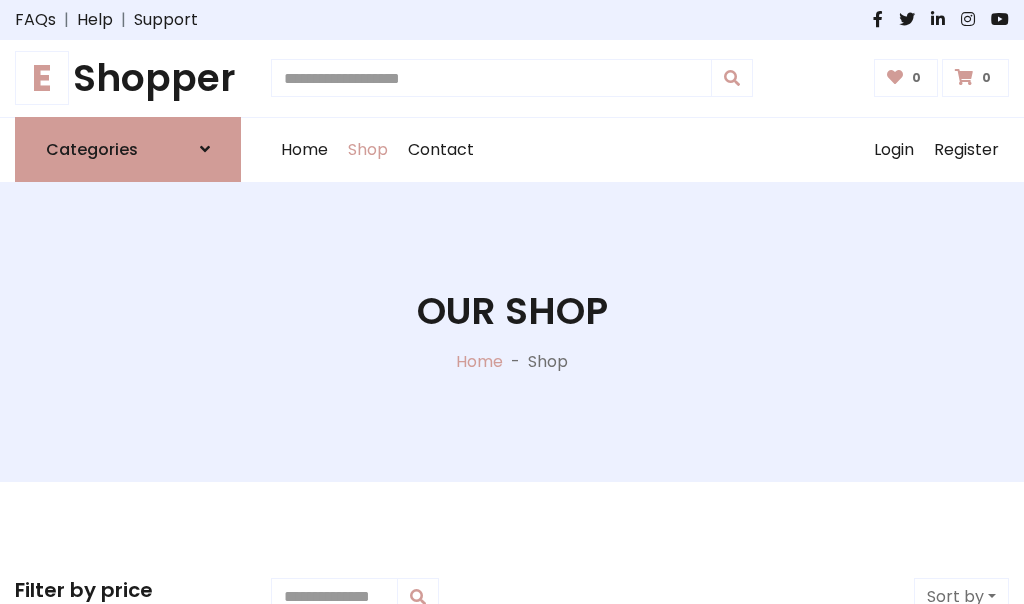 click on "E Shopper" at bounding box center [128, 78] 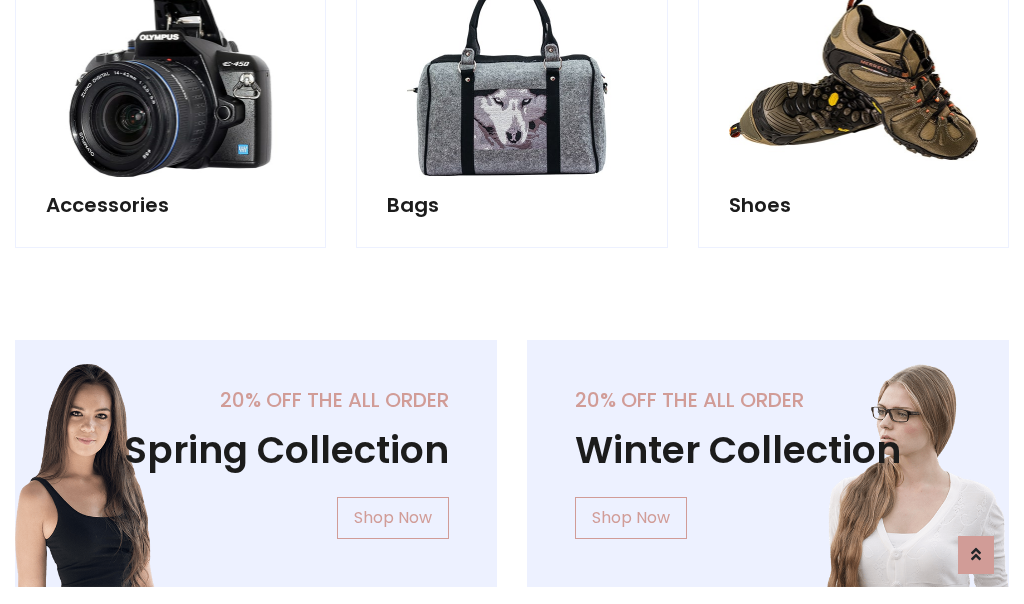 scroll, scrollTop: 1943, scrollLeft: 0, axis: vertical 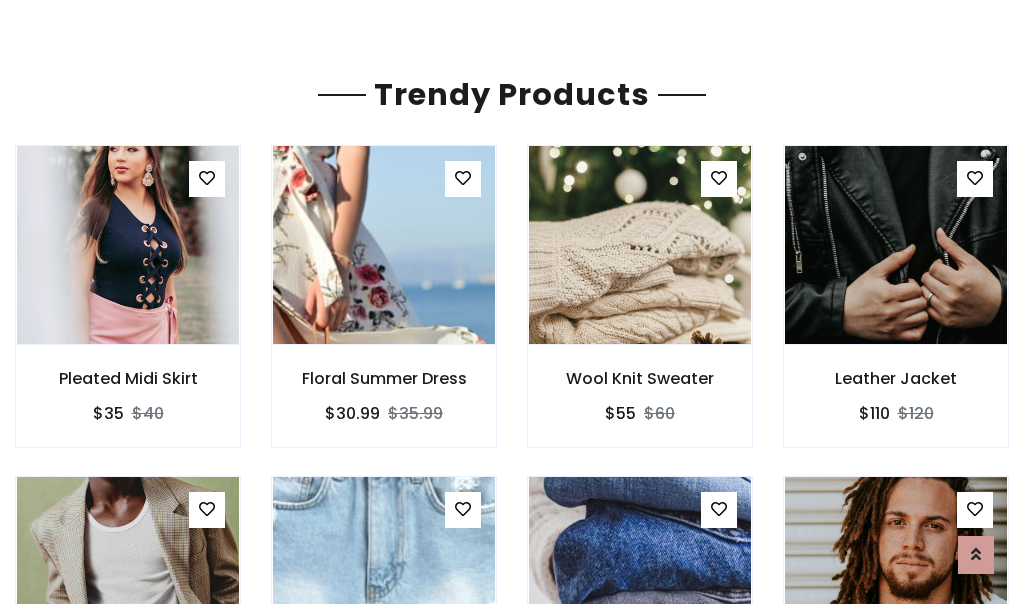 click on "Shop" at bounding box center (368, -1793) 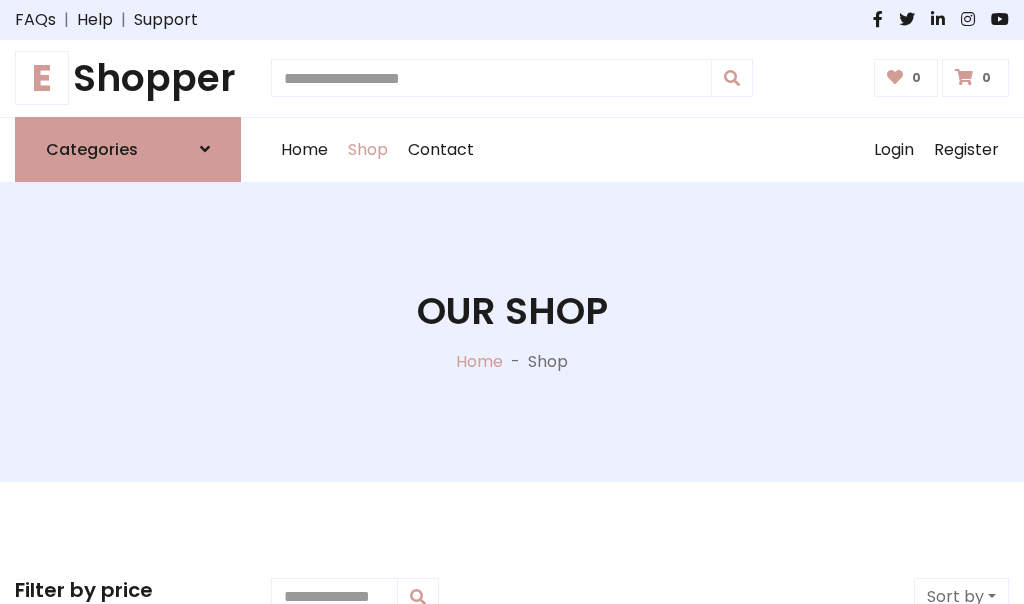 scroll, scrollTop: 0, scrollLeft: 0, axis: both 